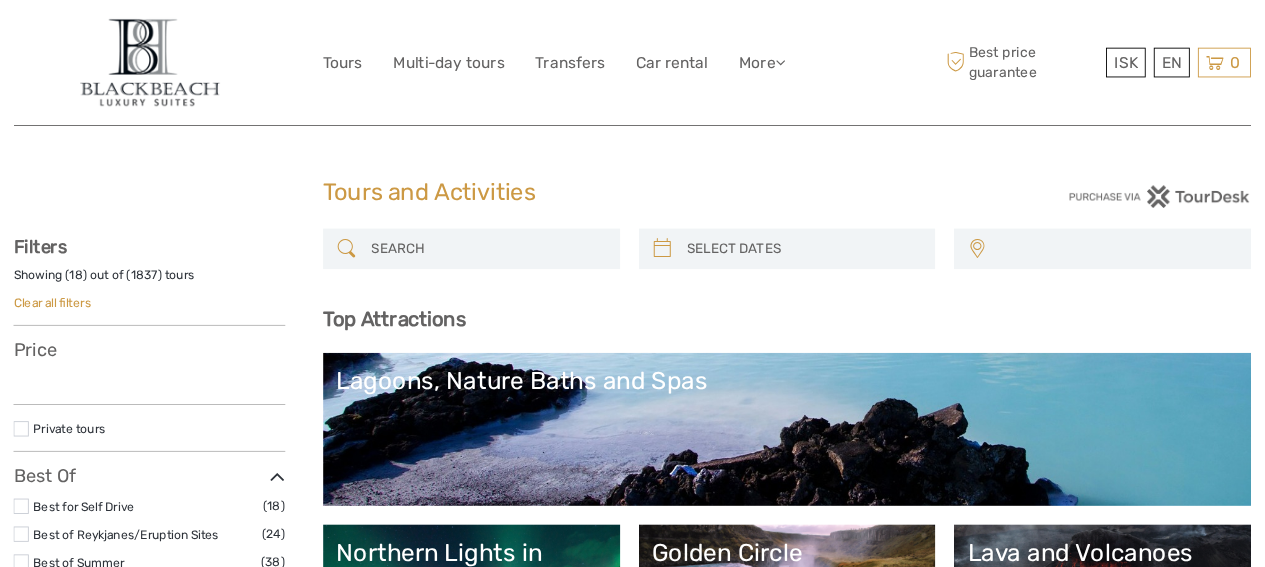 scroll, scrollTop: 0, scrollLeft: 0, axis: both 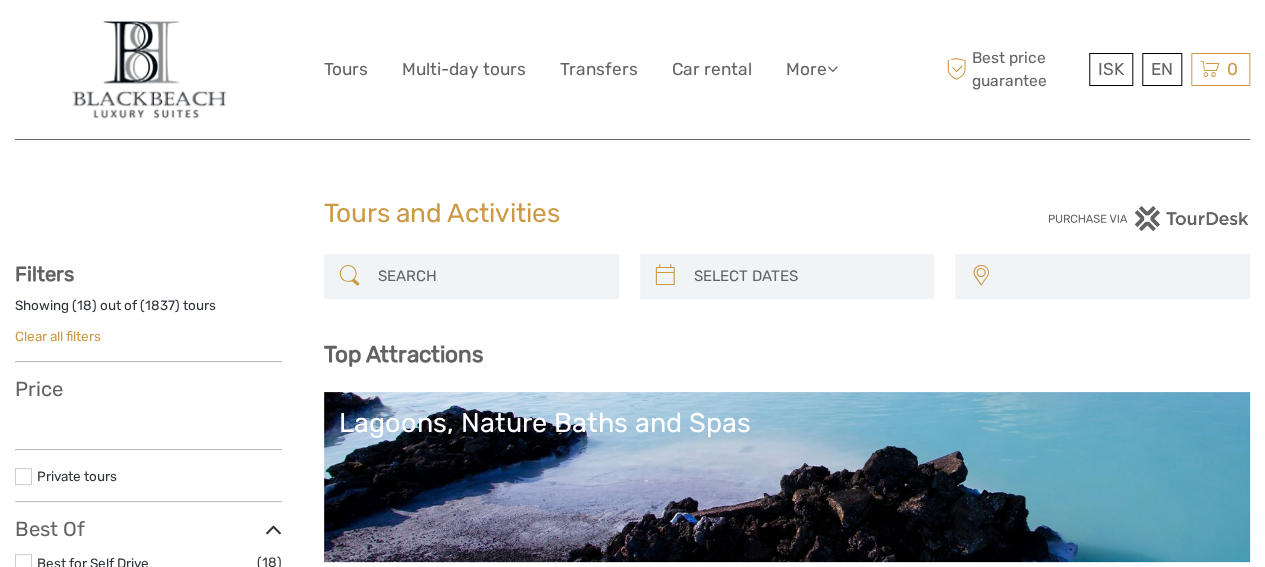 select 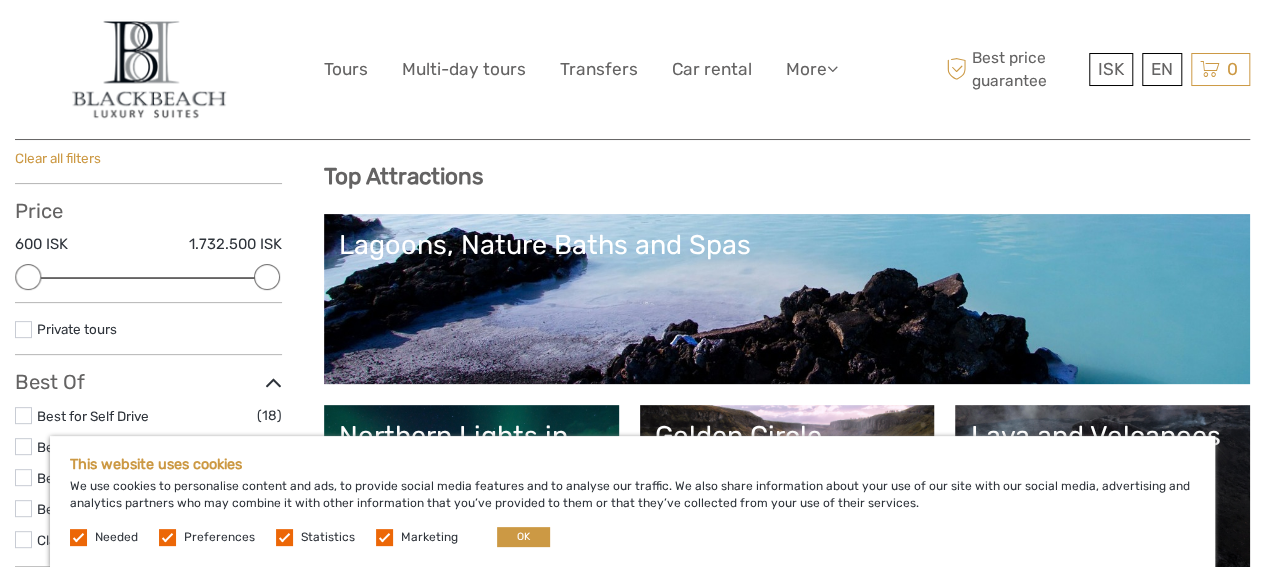 scroll, scrollTop: 343, scrollLeft: 0, axis: vertical 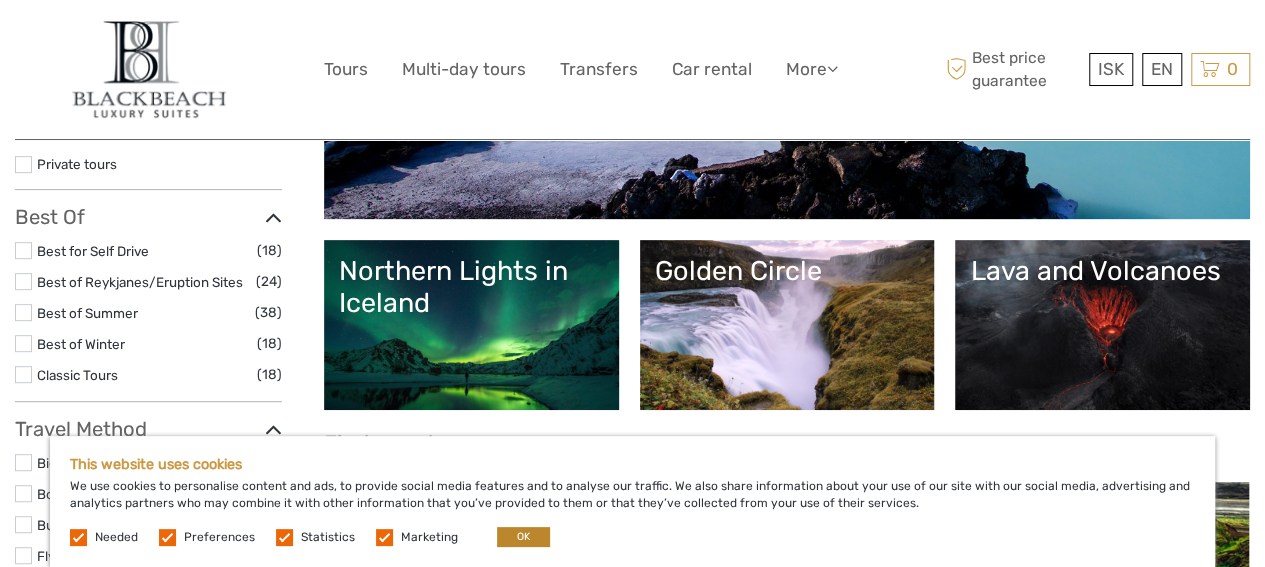 click on "Needed
Preferences
Statistics
Marketing
OK" at bounding box center (312, 537) 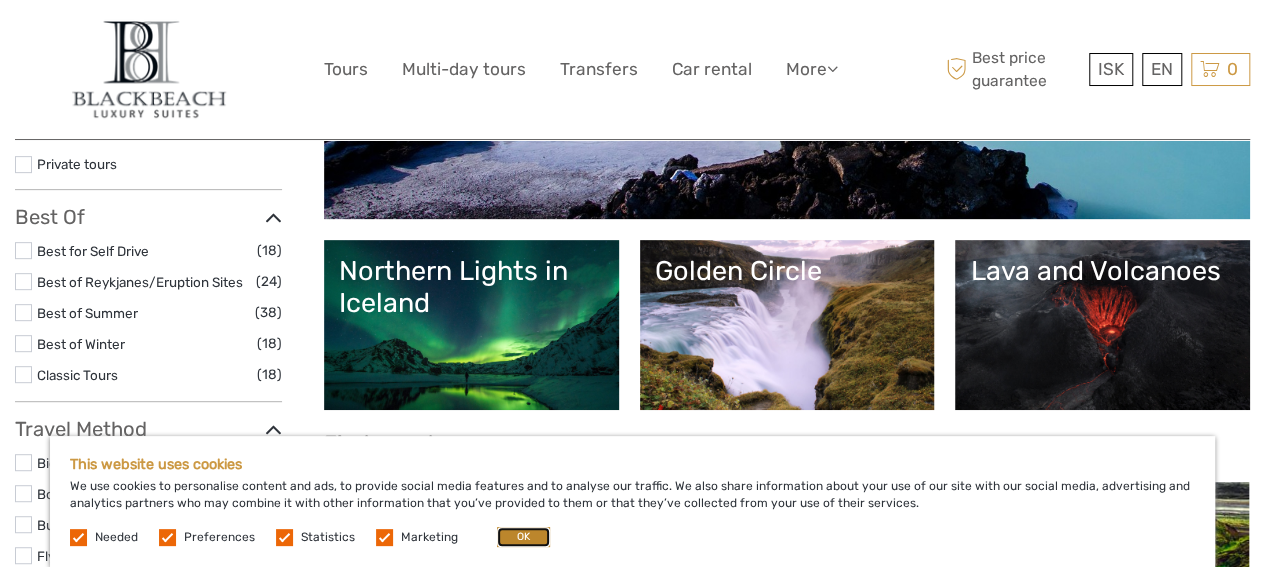 click on "OK" at bounding box center [523, 537] 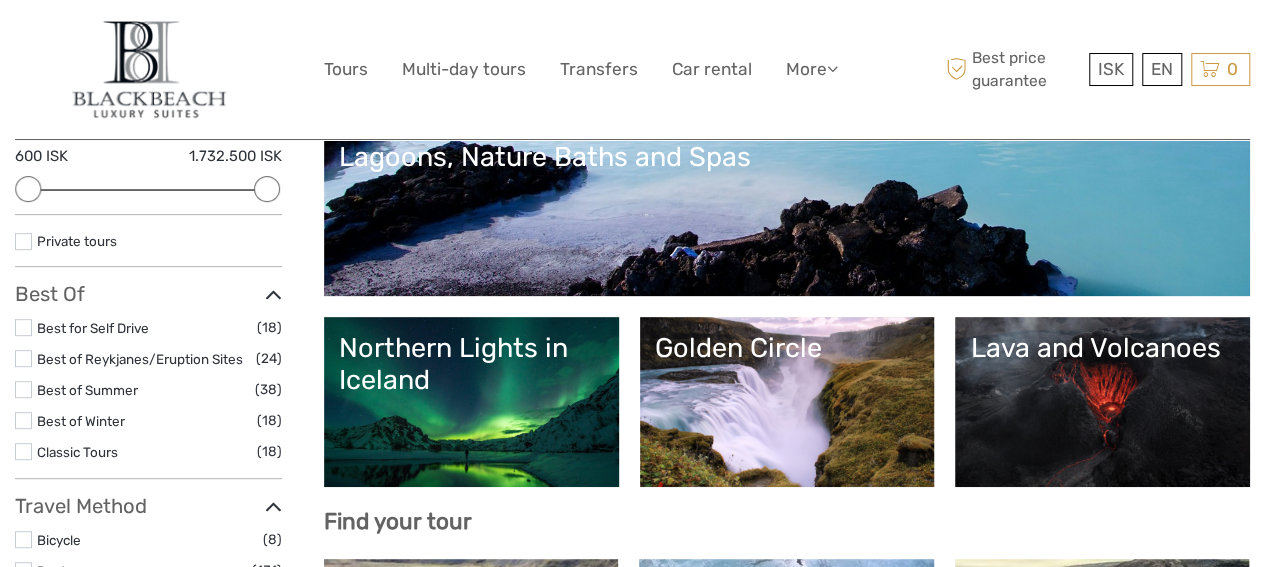 scroll, scrollTop: 192, scrollLeft: 0, axis: vertical 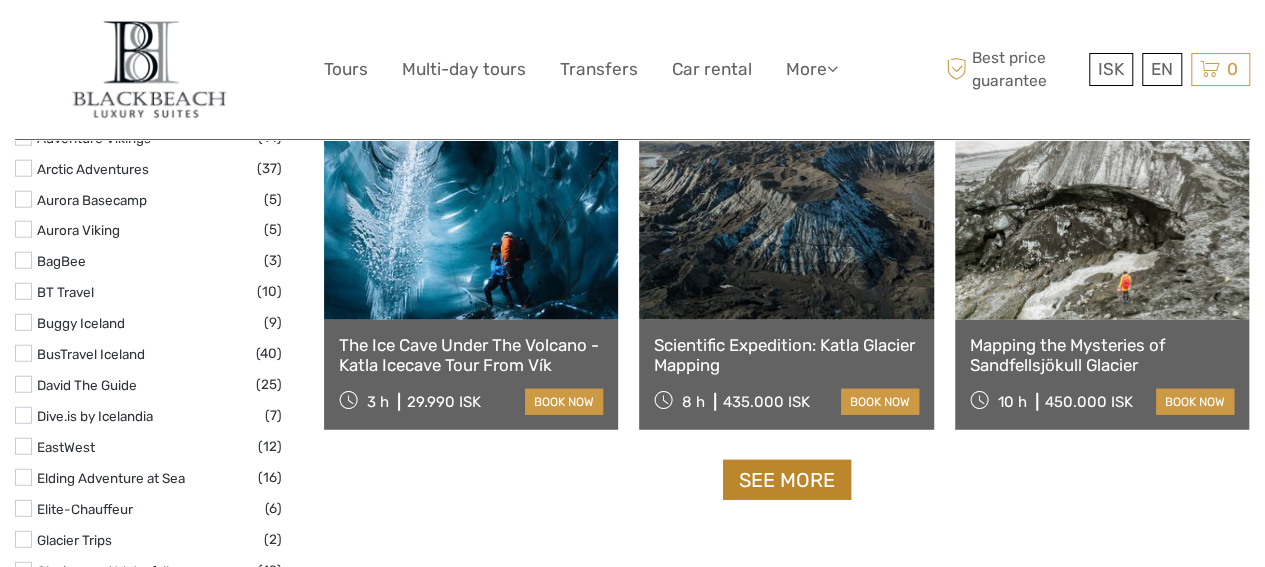 click on "See more" at bounding box center (787, 480) 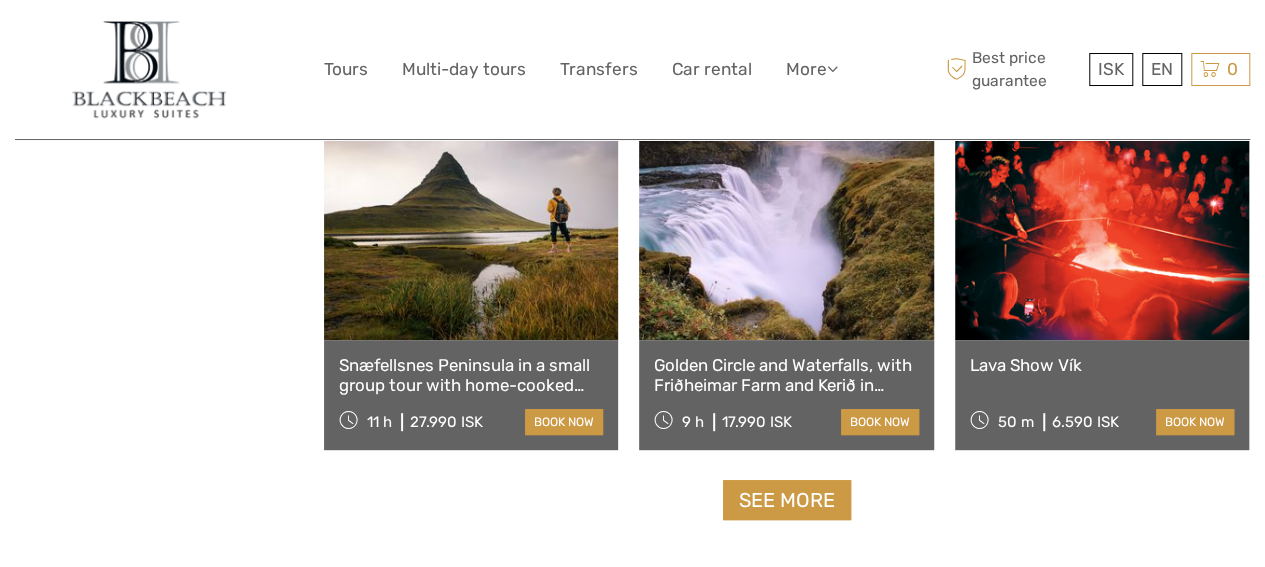 scroll, scrollTop: 4181, scrollLeft: 0, axis: vertical 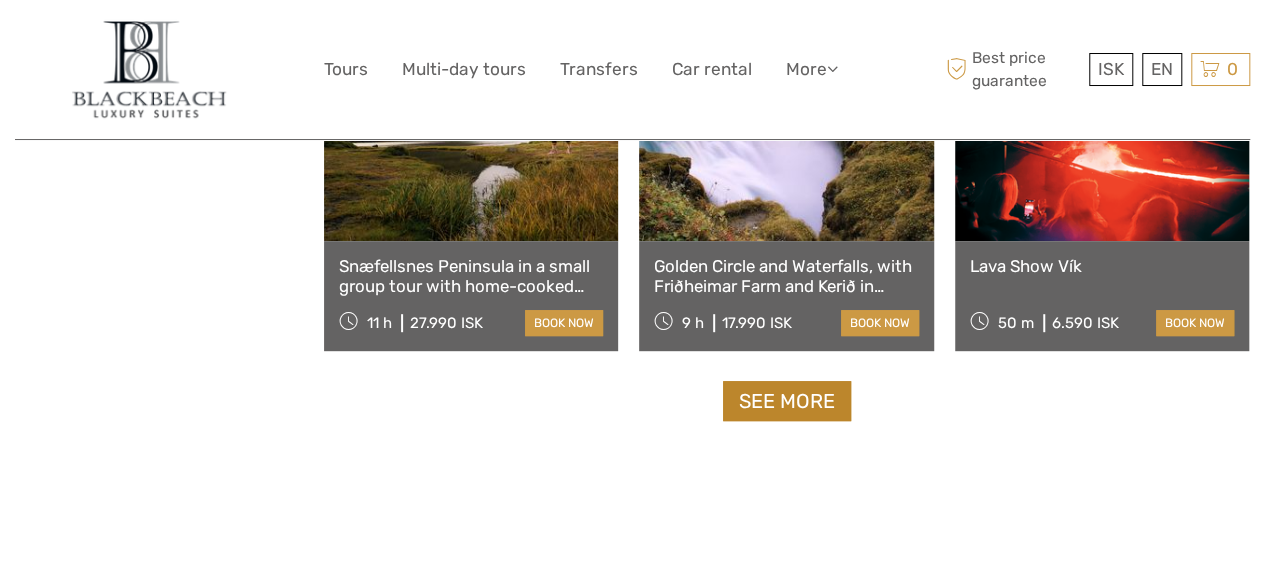 click on "See more" at bounding box center (787, 401) 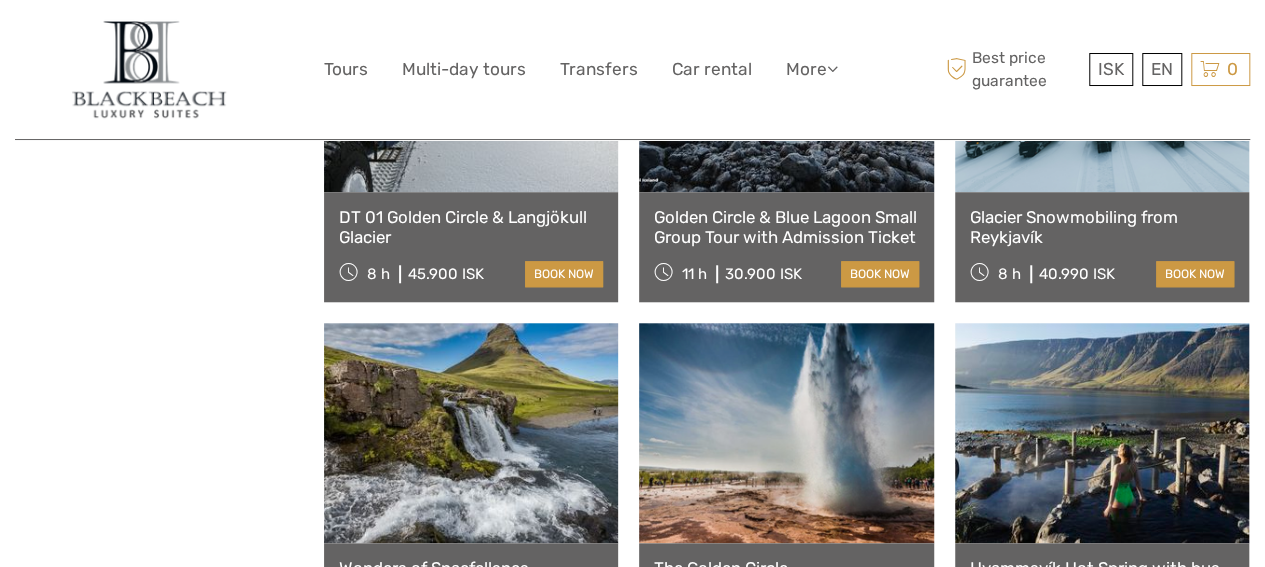scroll, scrollTop: 4781, scrollLeft: 0, axis: vertical 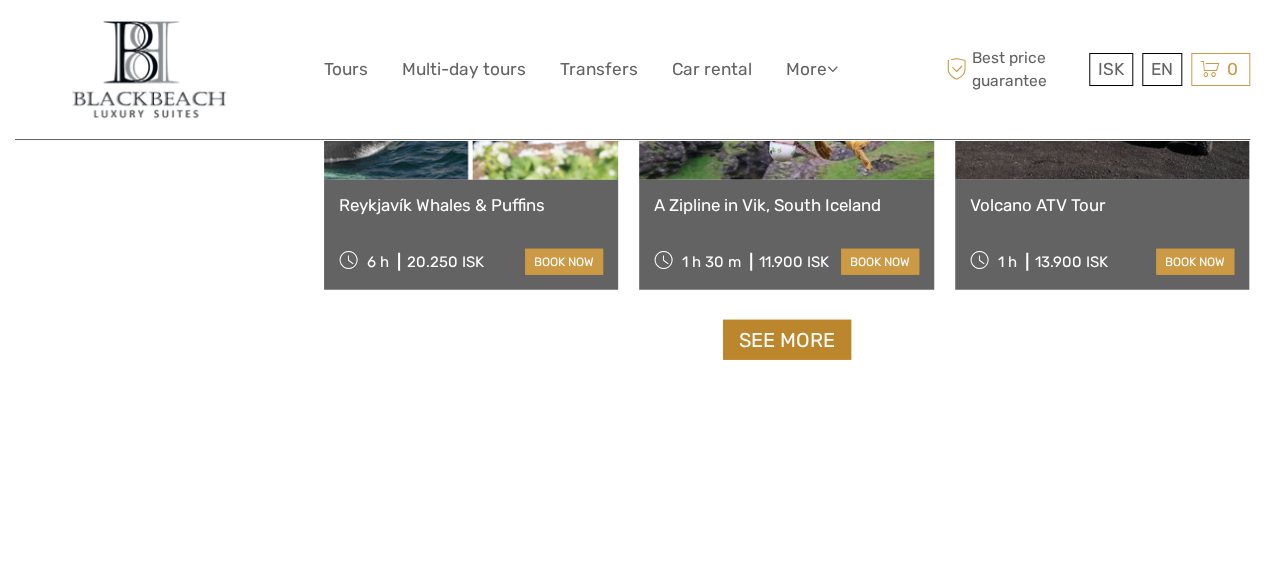 click on "See more" at bounding box center [787, 340] 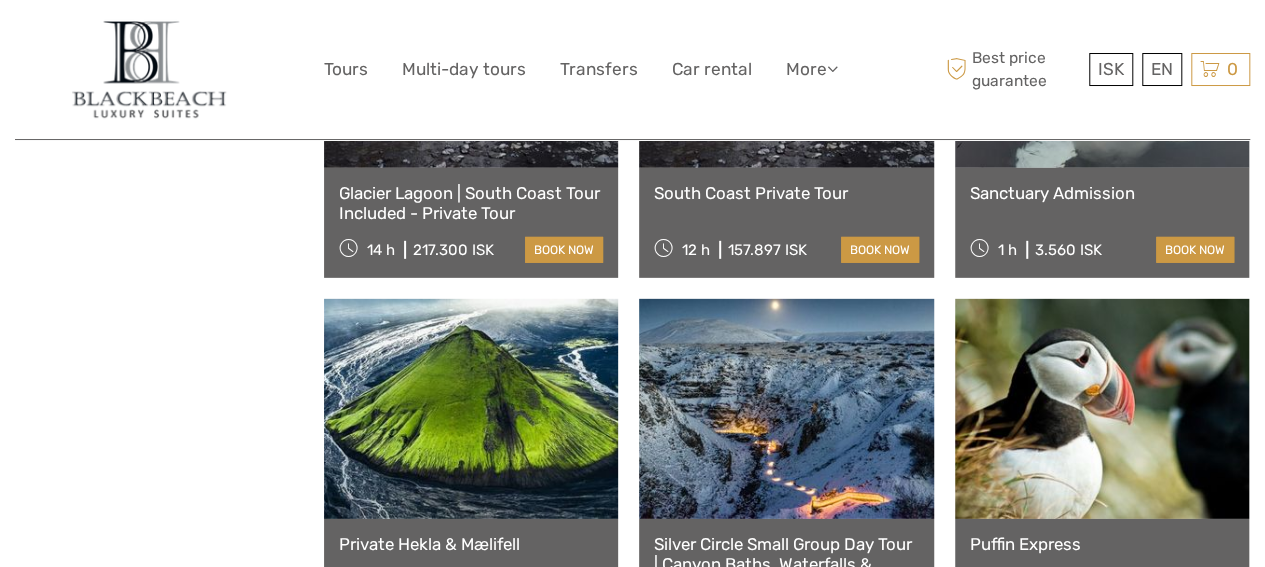 scroll, scrollTop: 6782, scrollLeft: 0, axis: vertical 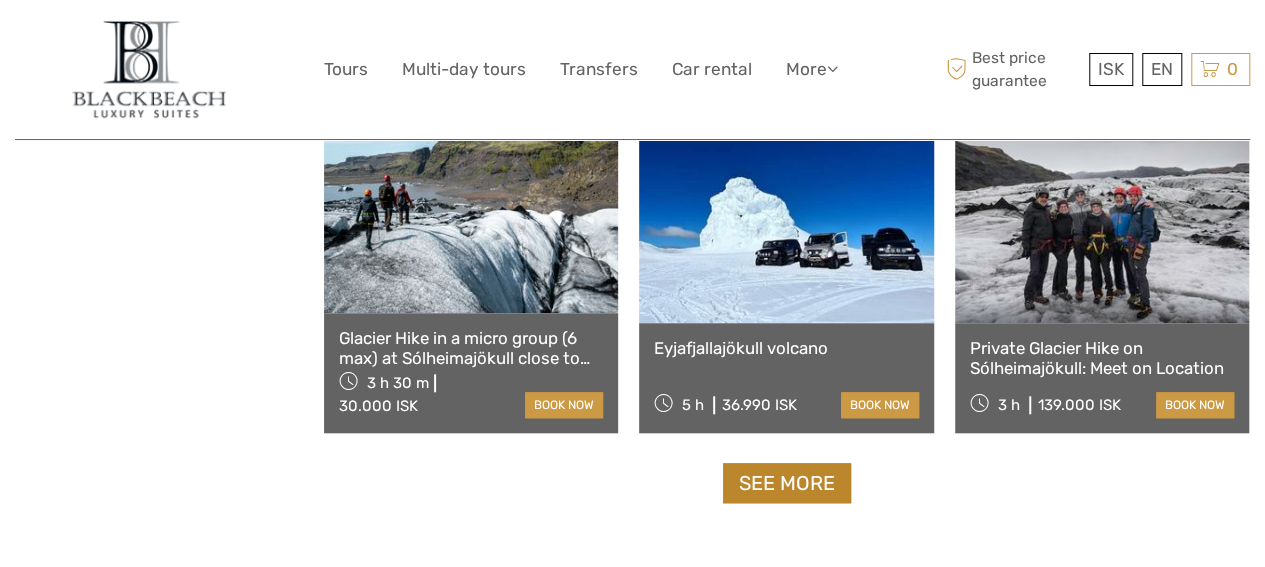 click on "See more" at bounding box center [787, 483] 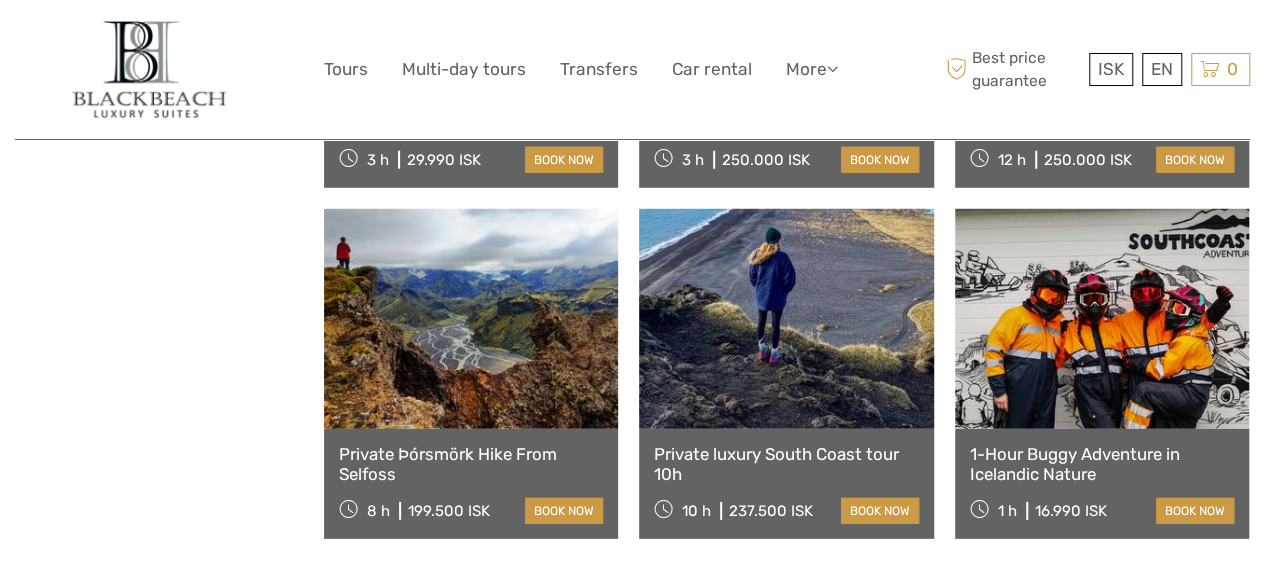 scroll, scrollTop: 10411, scrollLeft: 0, axis: vertical 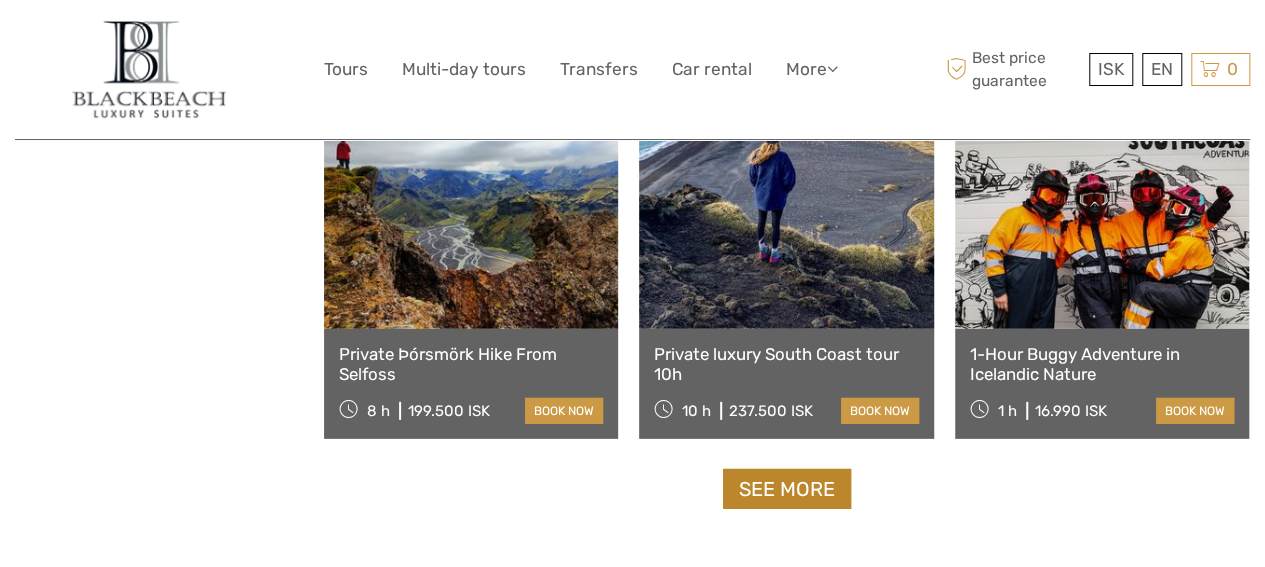 click on "See more" at bounding box center (787, 489) 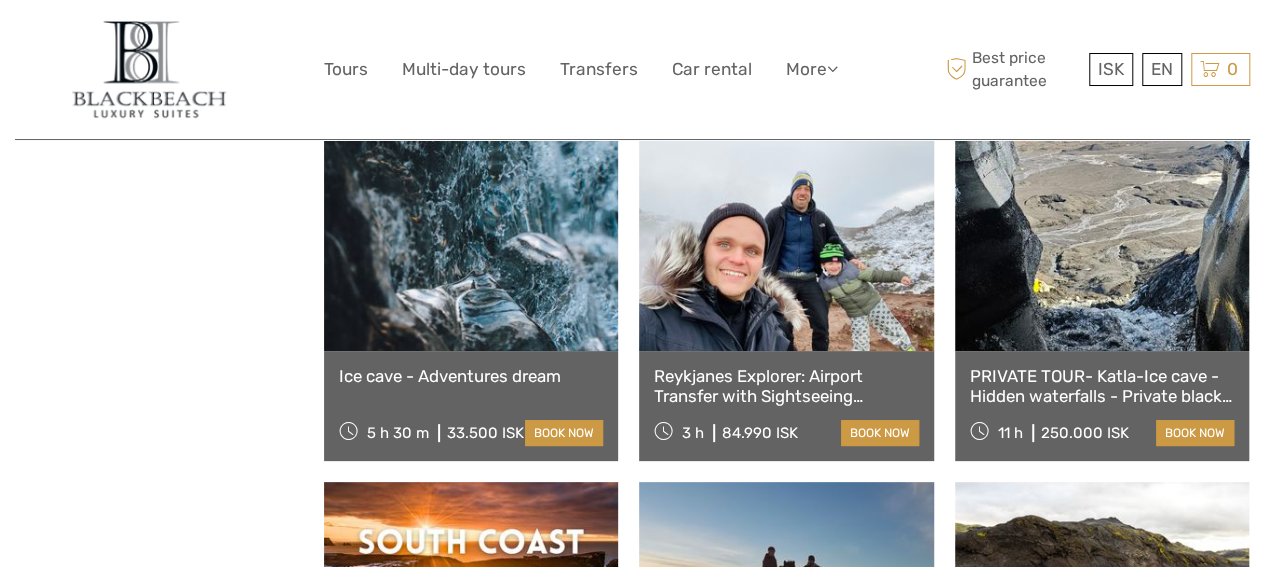 scroll, scrollTop: 11411, scrollLeft: 0, axis: vertical 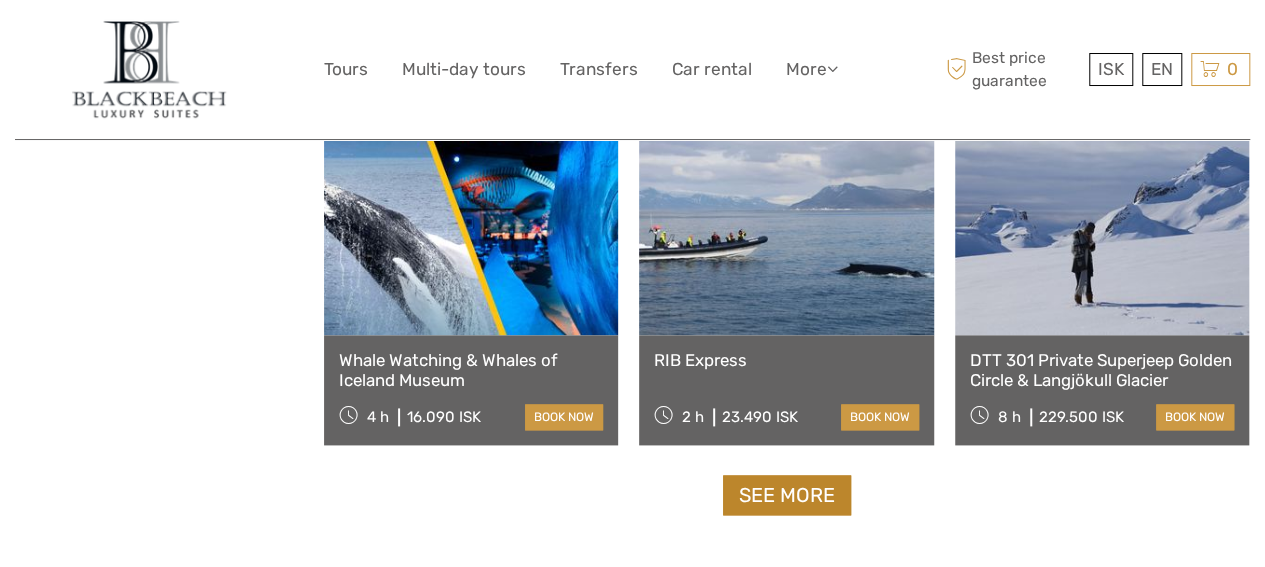 click on "See more" at bounding box center (787, 495) 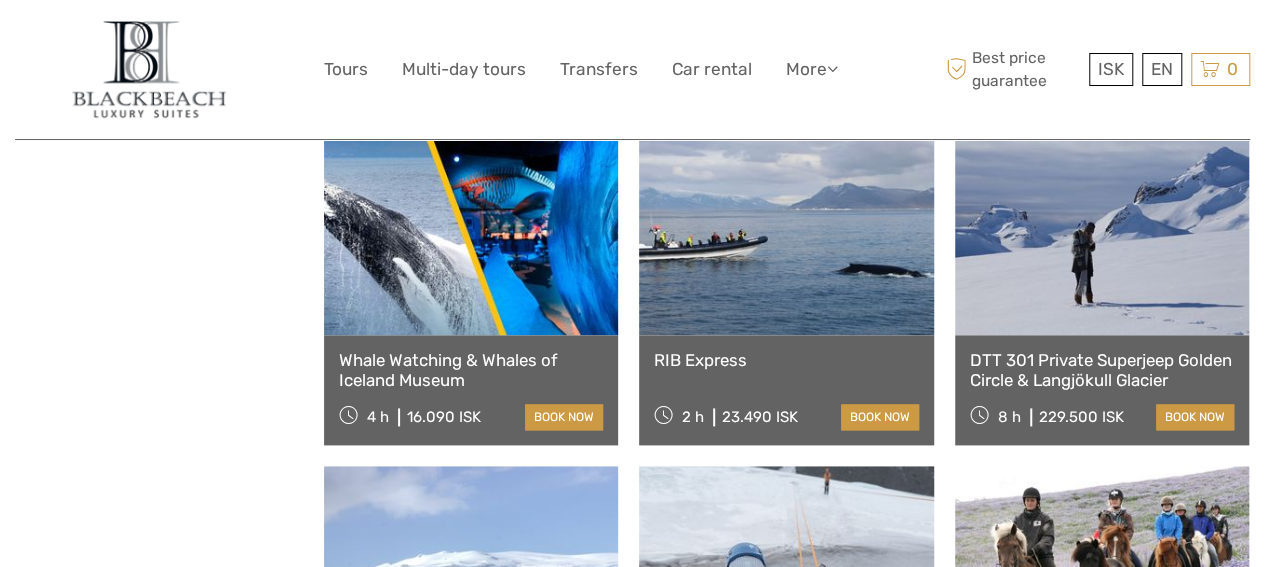 scroll, scrollTop: 12711, scrollLeft: 0, axis: vertical 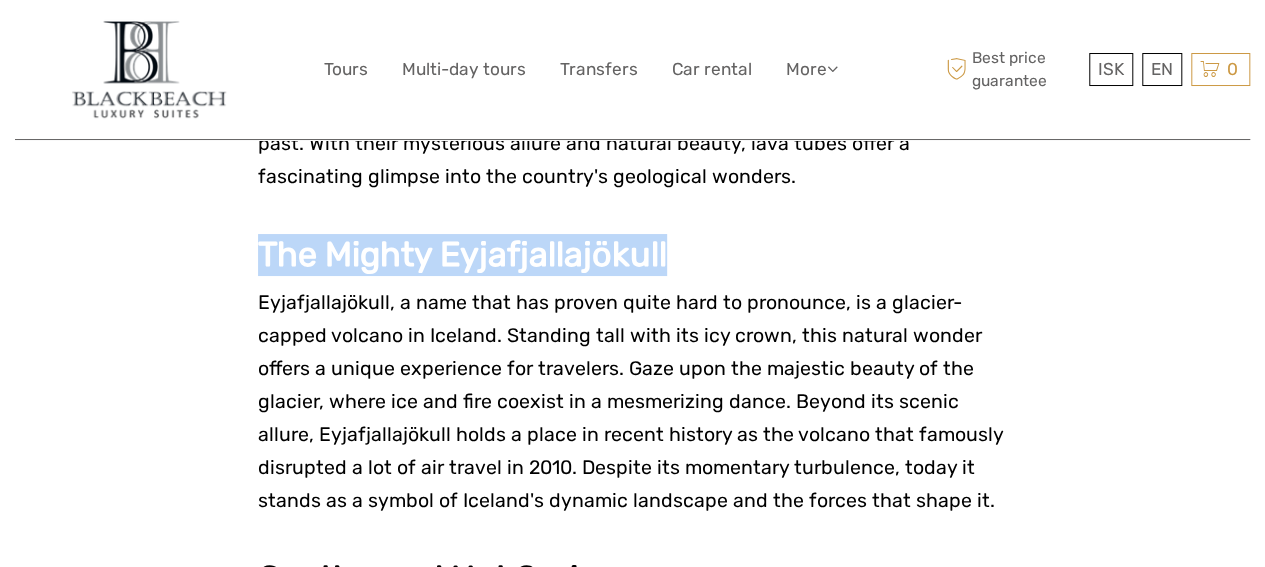 drag, startPoint x: 258, startPoint y: 224, endPoint x: 688, endPoint y: 229, distance: 430.02908 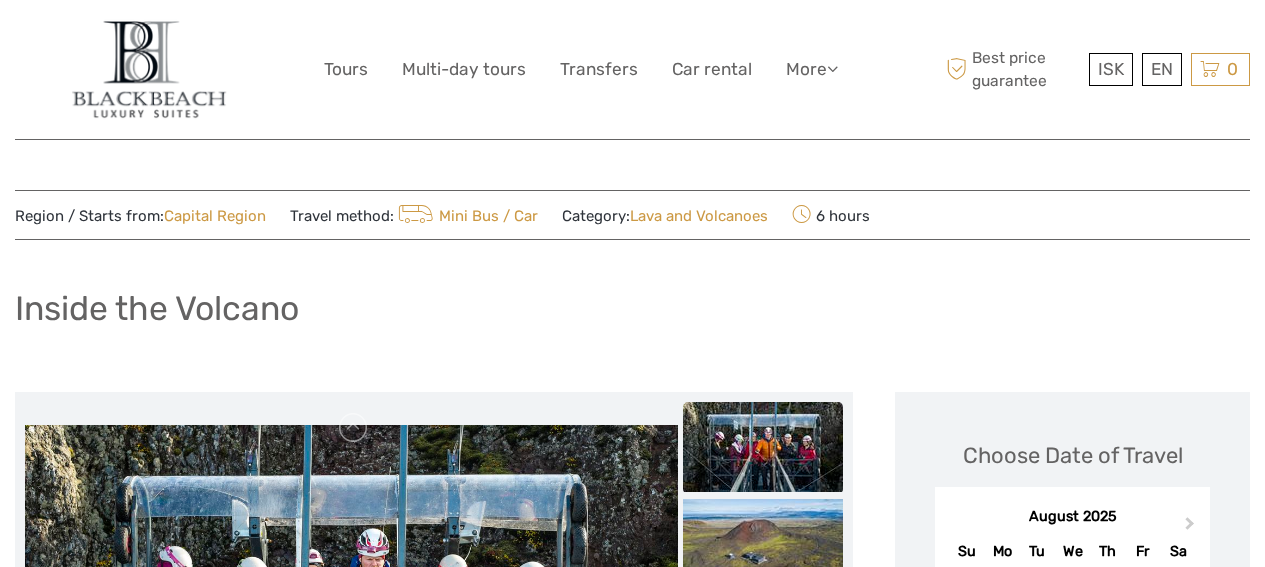 scroll, scrollTop: 0, scrollLeft: 0, axis: both 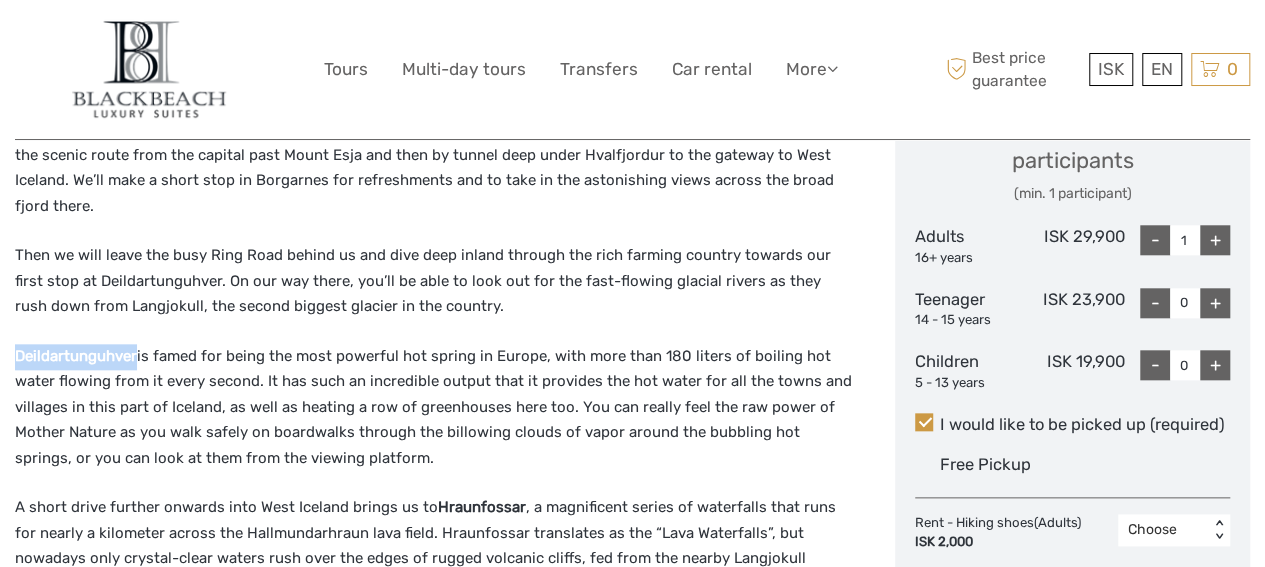 drag, startPoint x: 14, startPoint y: 353, endPoint x: 136, endPoint y: 354, distance: 122.0041 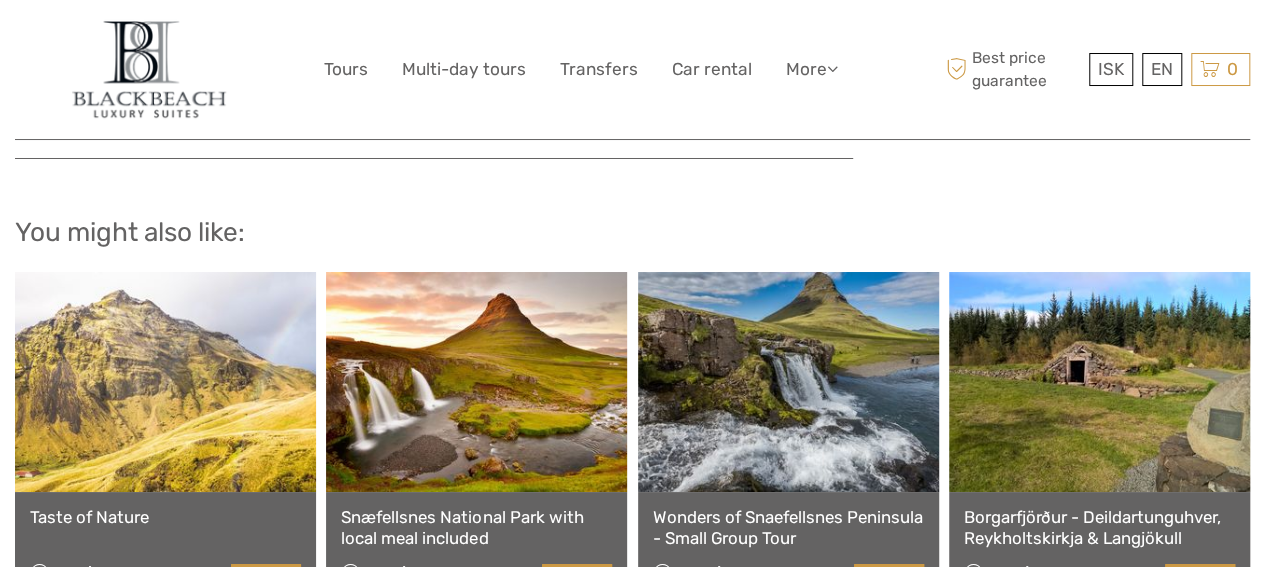 scroll, scrollTop: 3600, scrollLeft: 0, axis: vertical 